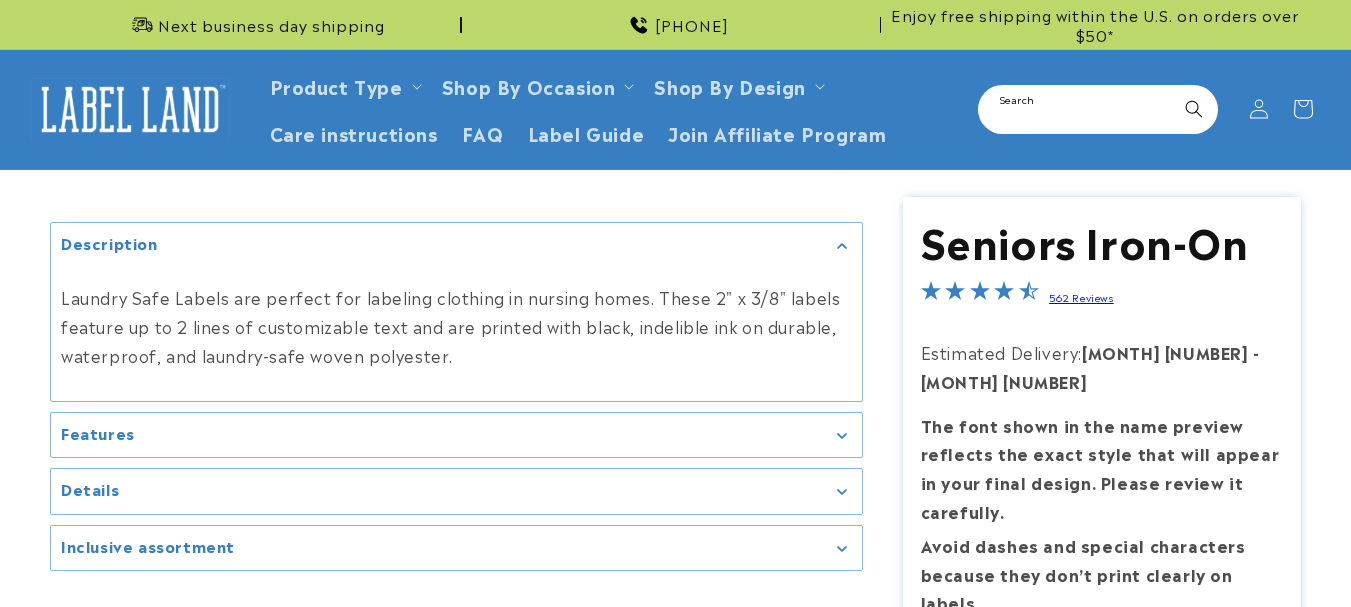 click on "Search" at bounding box center (1098, 109) 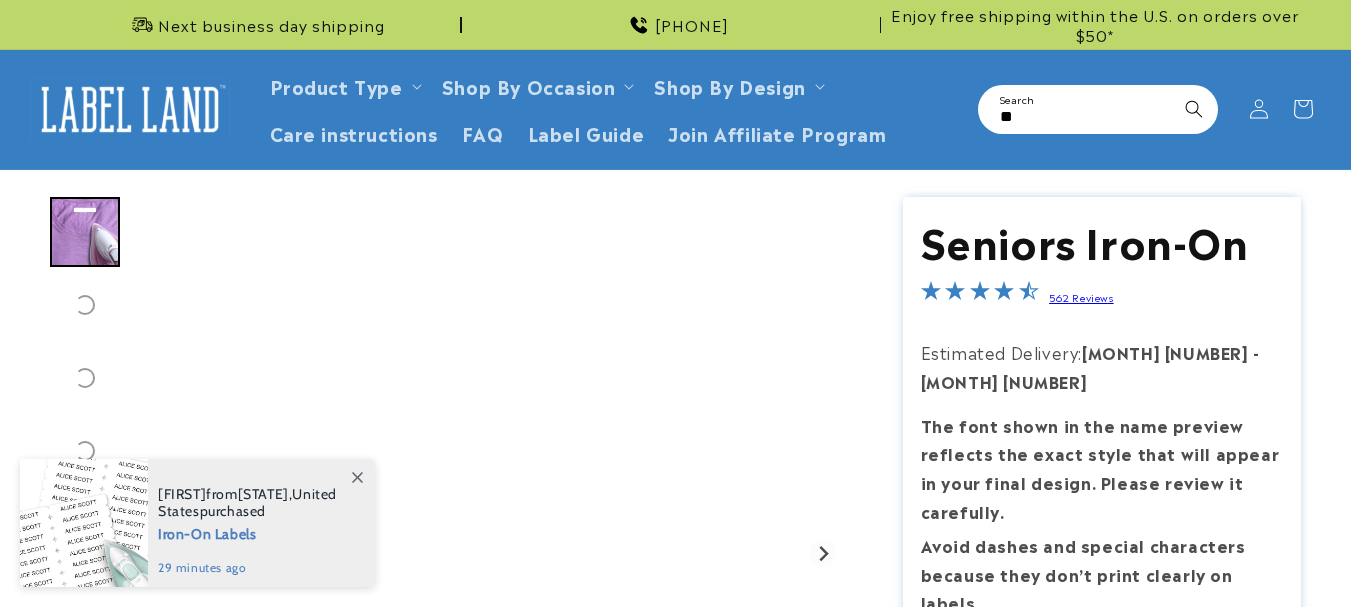 scroll, scrollTop: 0, scrollLeft: 0, axis: both 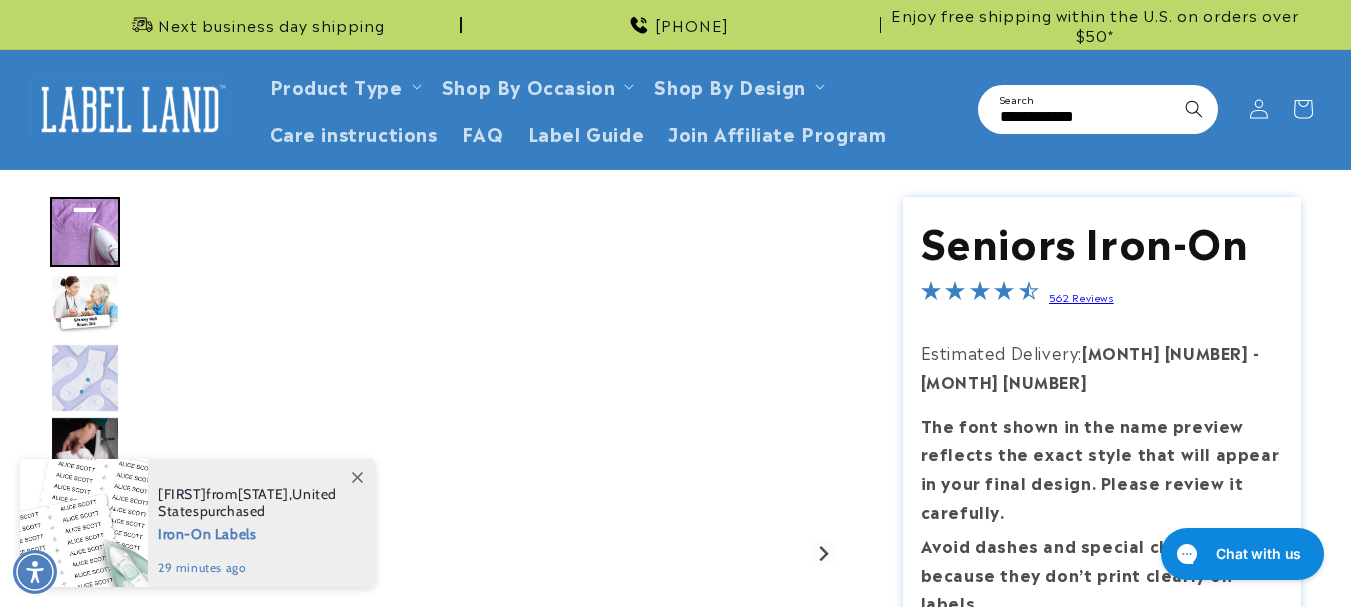 type on "**********" 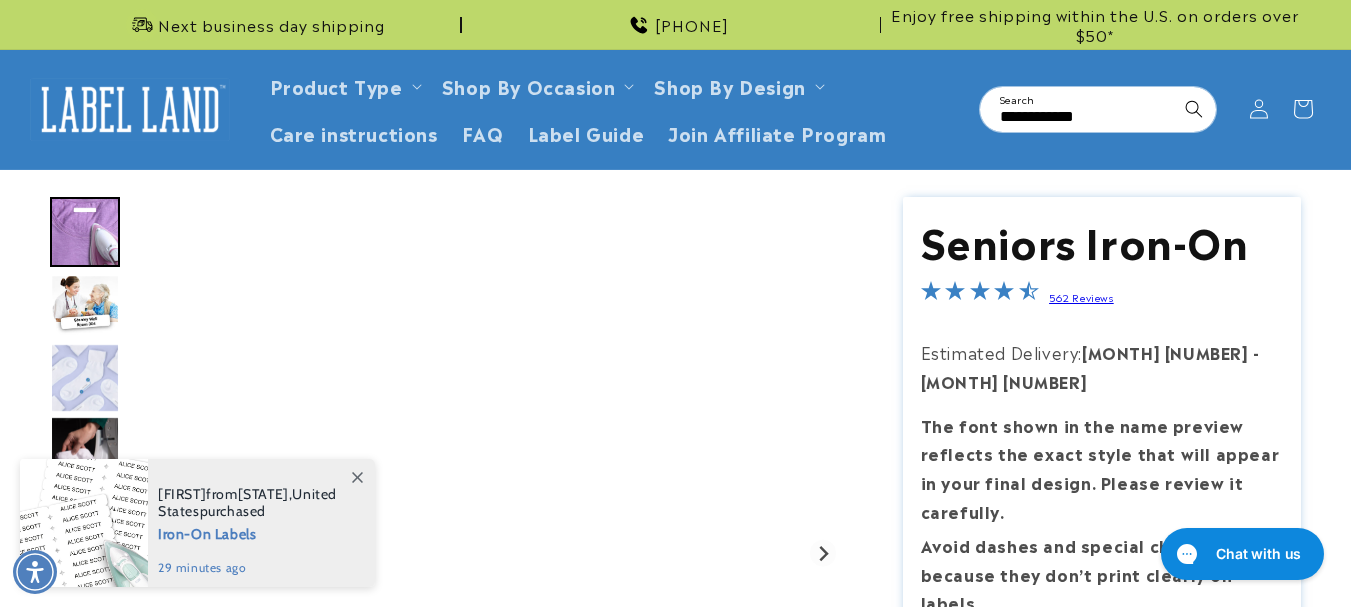 scroll, scrollTop: 0, scrollLeft: 0, axis: both 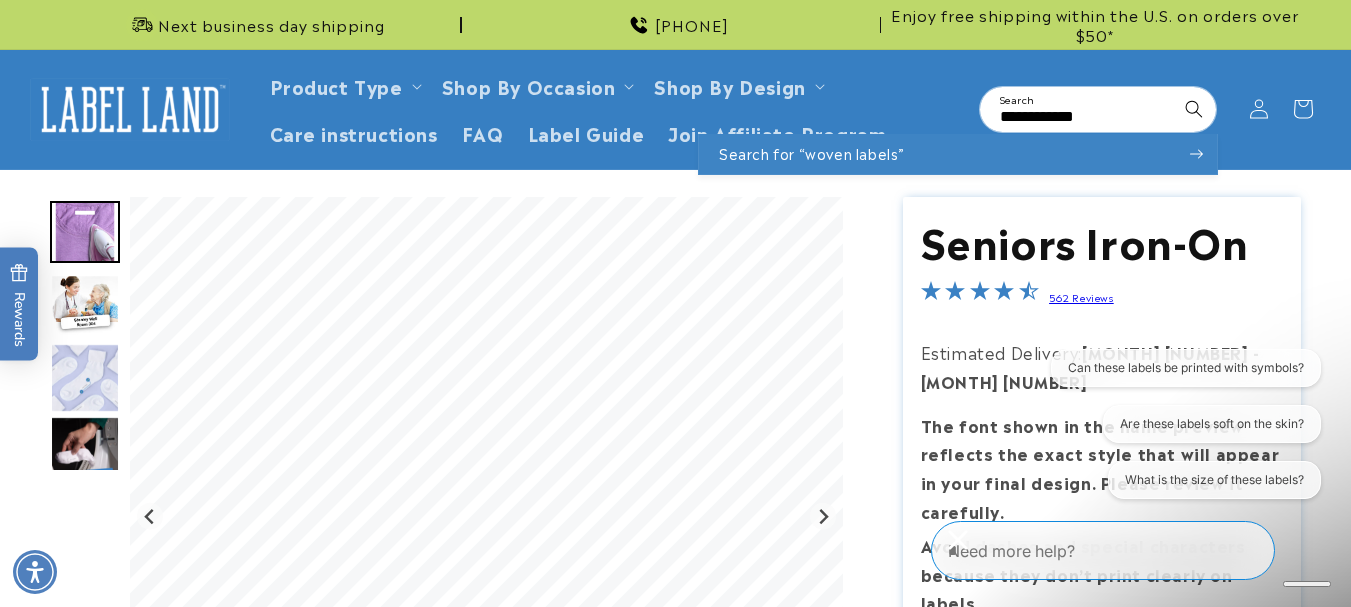 click 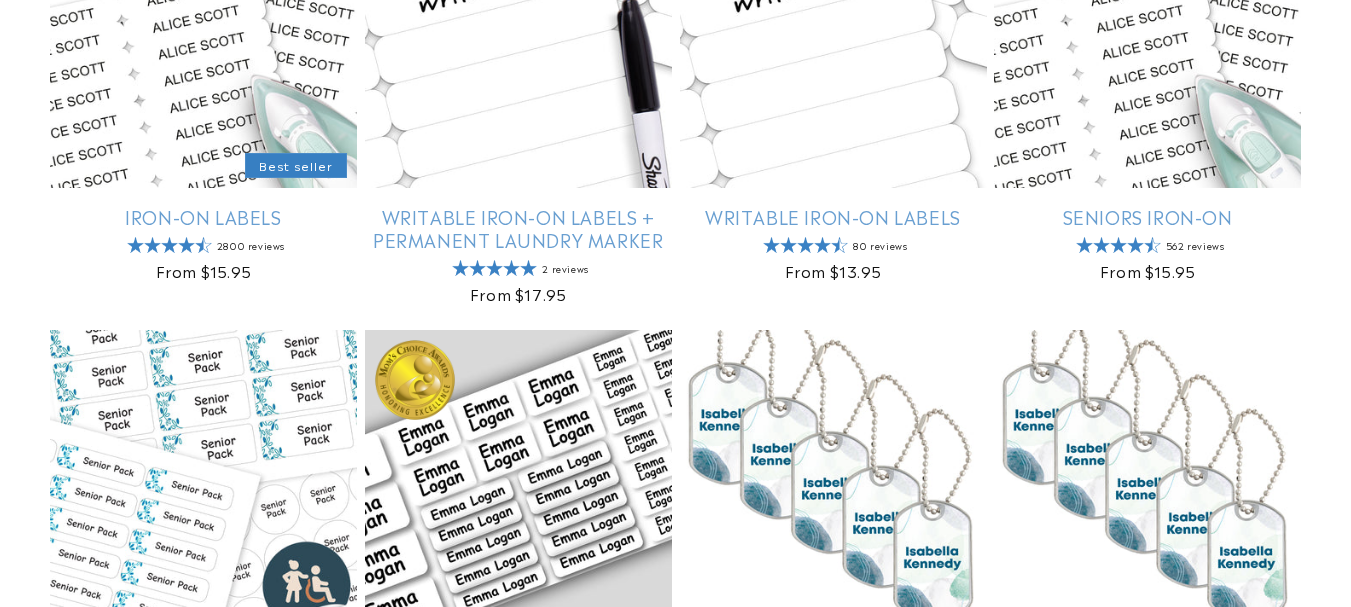 scroll, scrollTop: 630, scrollLeft: 0, axis: vertical 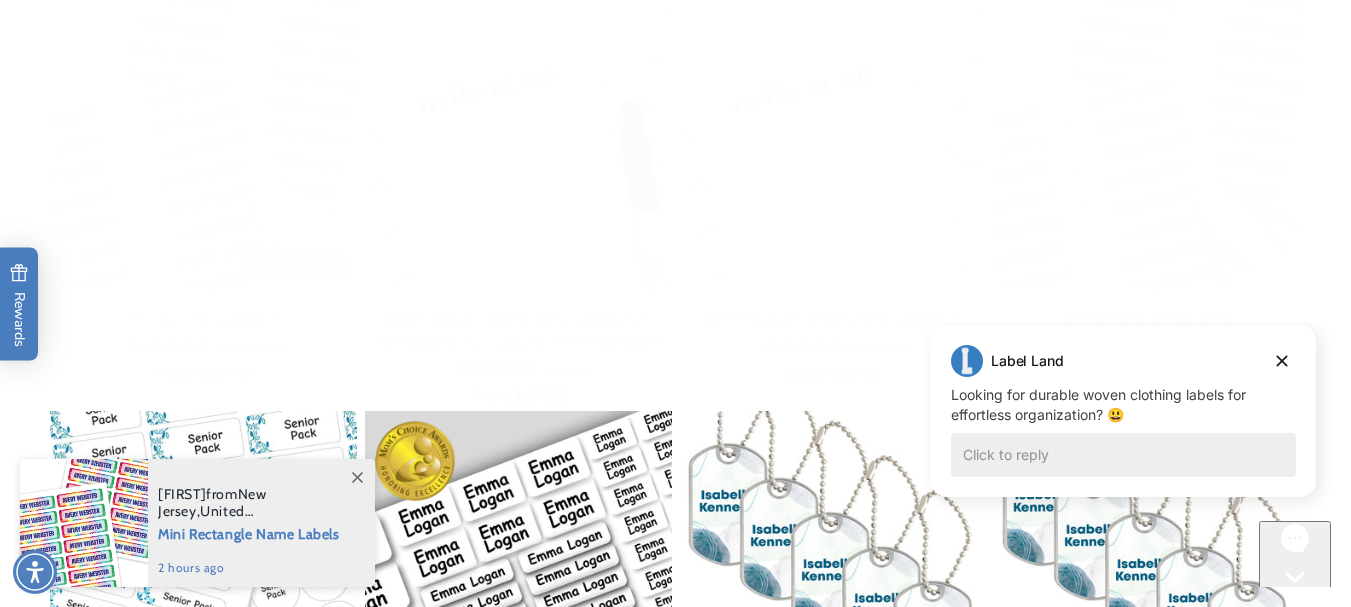 click on "Skip to main content Enable accessibility for low vision Open the accessibility menu
Skip to content
Next business day shipping
732-987-3915
Enjoy free shipping within the U.S. on orders over $50*
Next business day shipping
732-987-3915
Enjoy free shipping within the U.S. on orders over $50*" at bounding box center (675, -119) 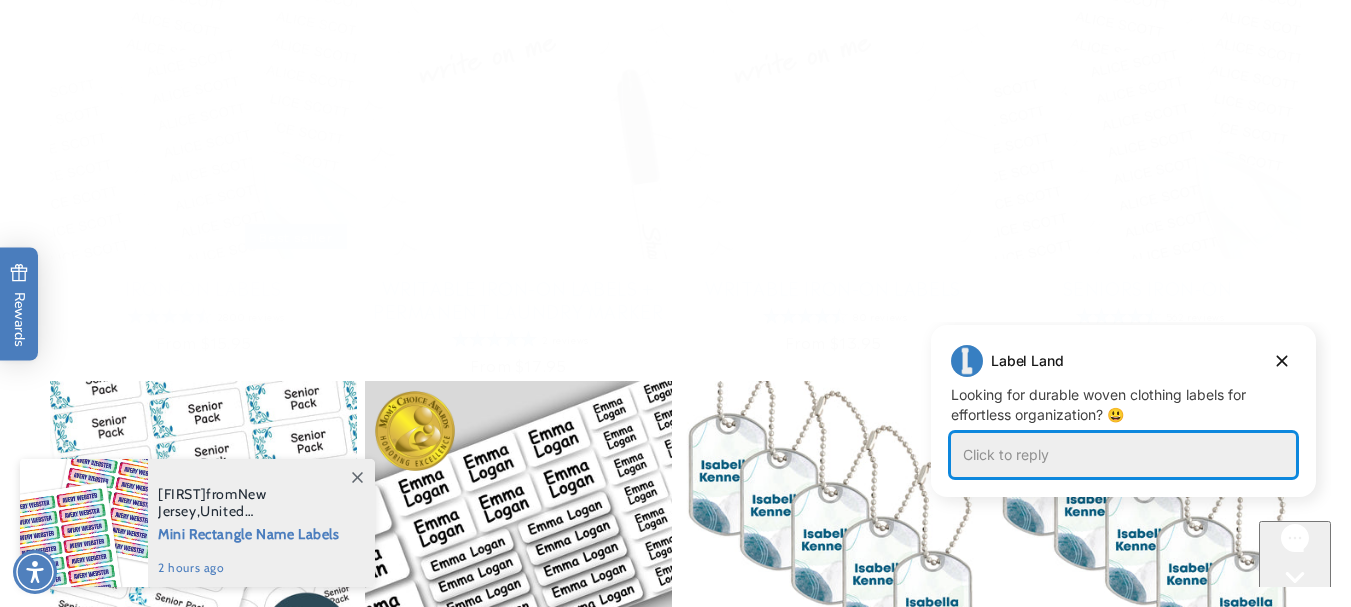 click on "Click to reply" at bounding box center (1123, 455) 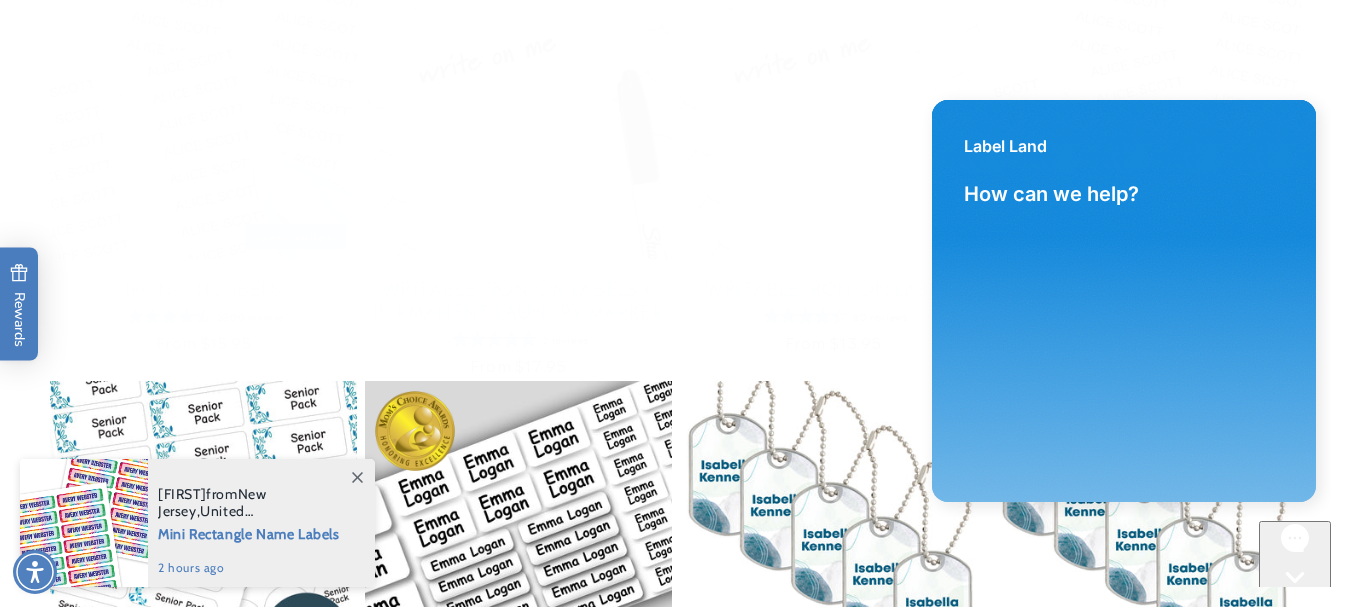 scroll, scrollTop: 0, scrollLeft: 0, axis: both 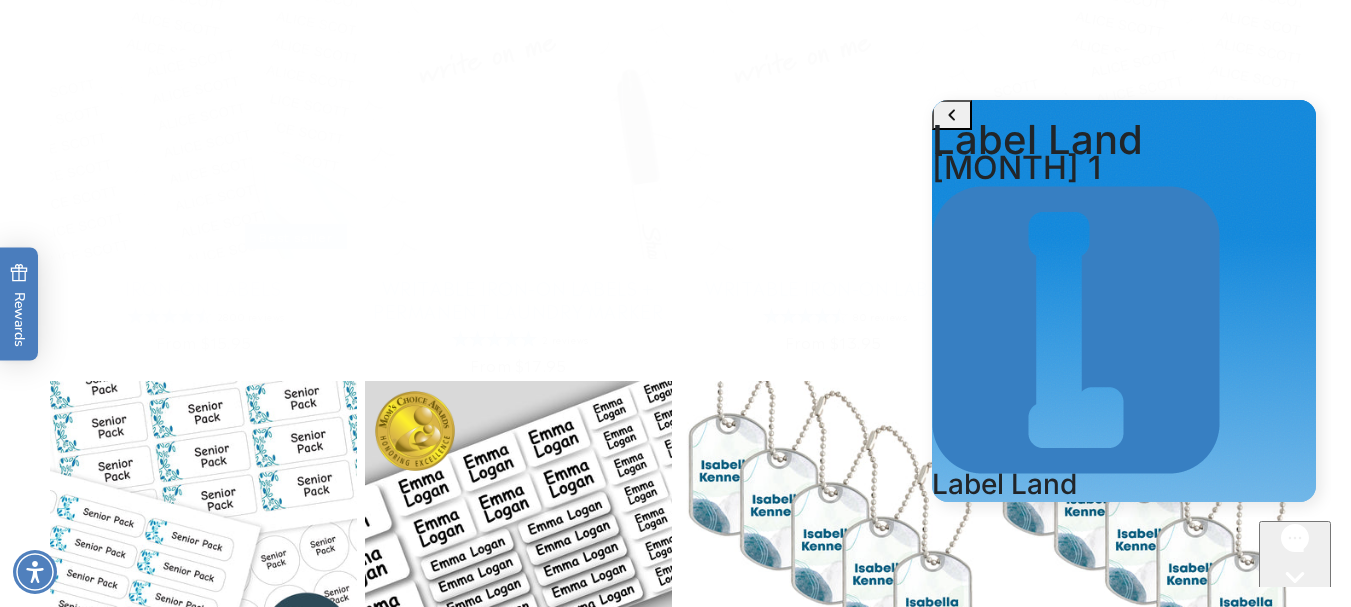 click at bounding box center [1022, 627] 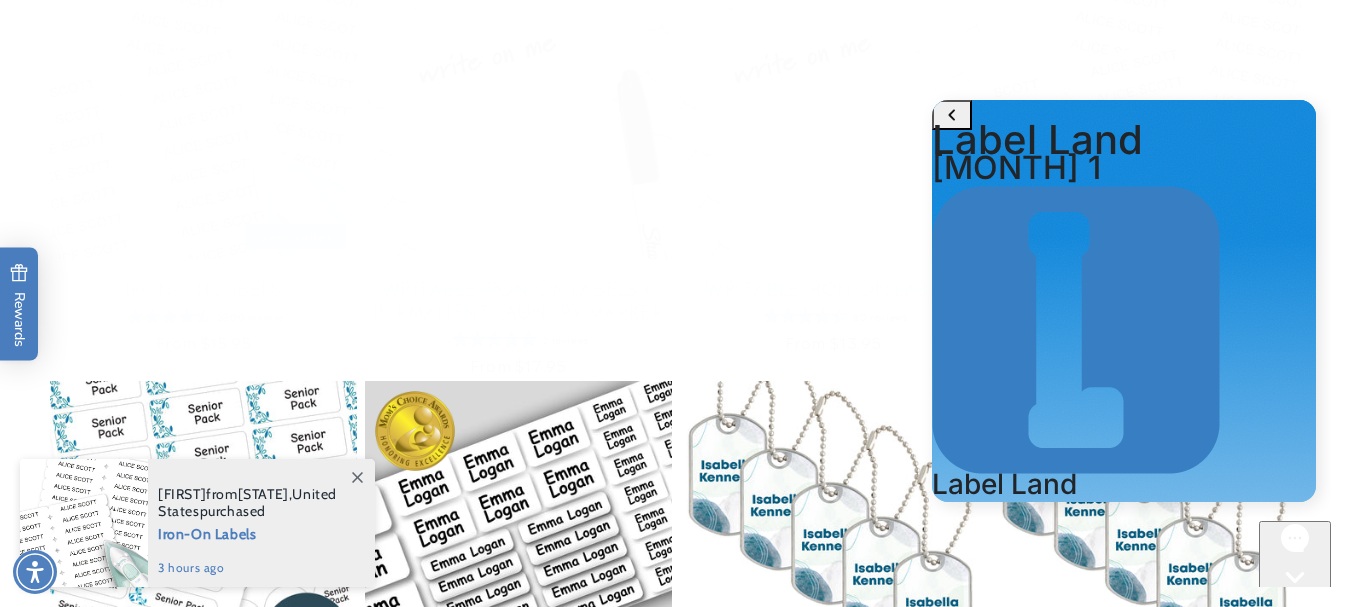 type on "**********" 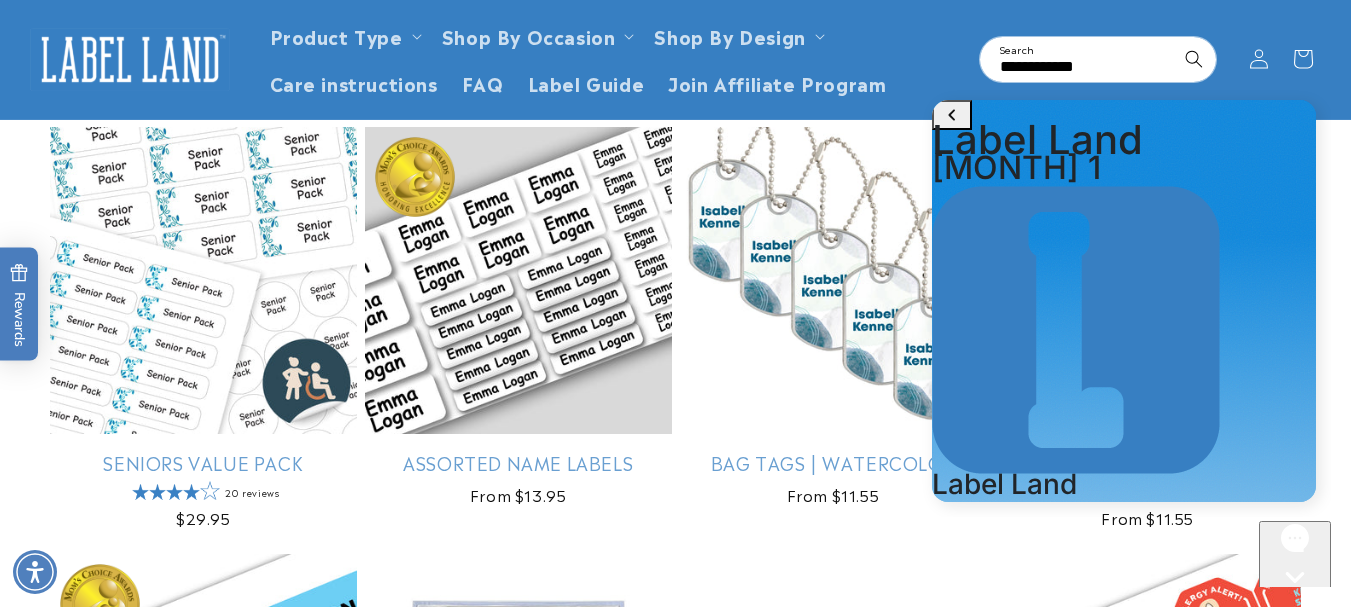 scroll, scrollTop: 701, scrollLeft: 0, axis: vertical 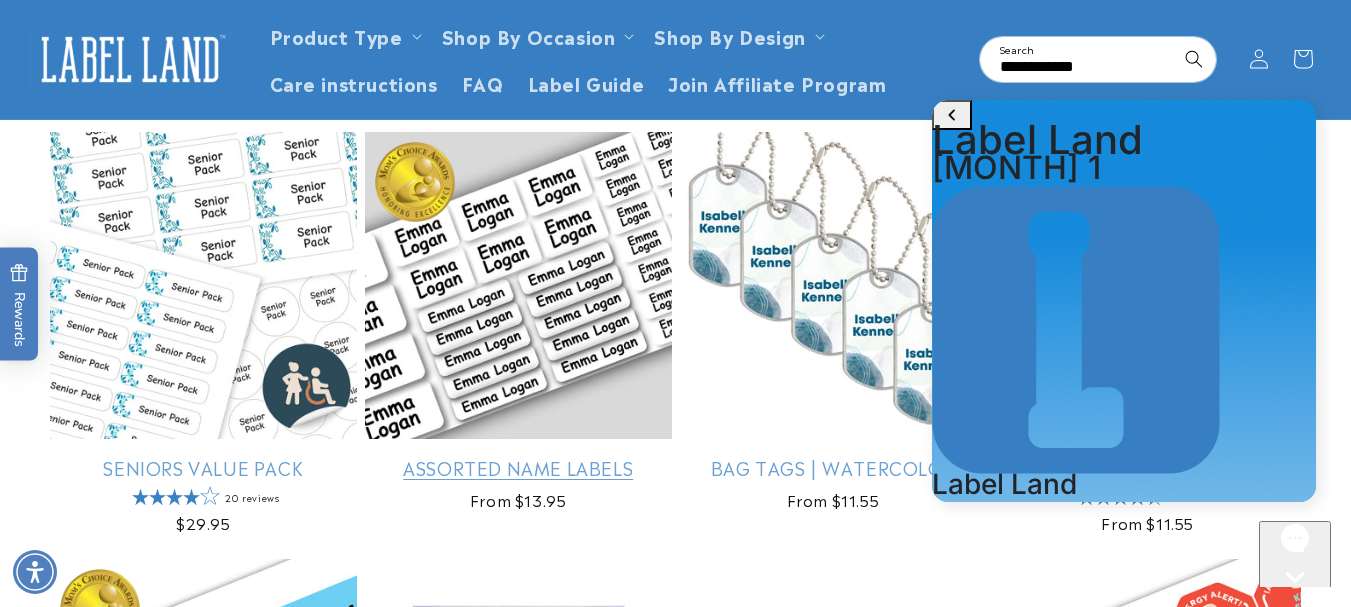 click on "Assorted Name Labels" at bounding box center (518, 467) 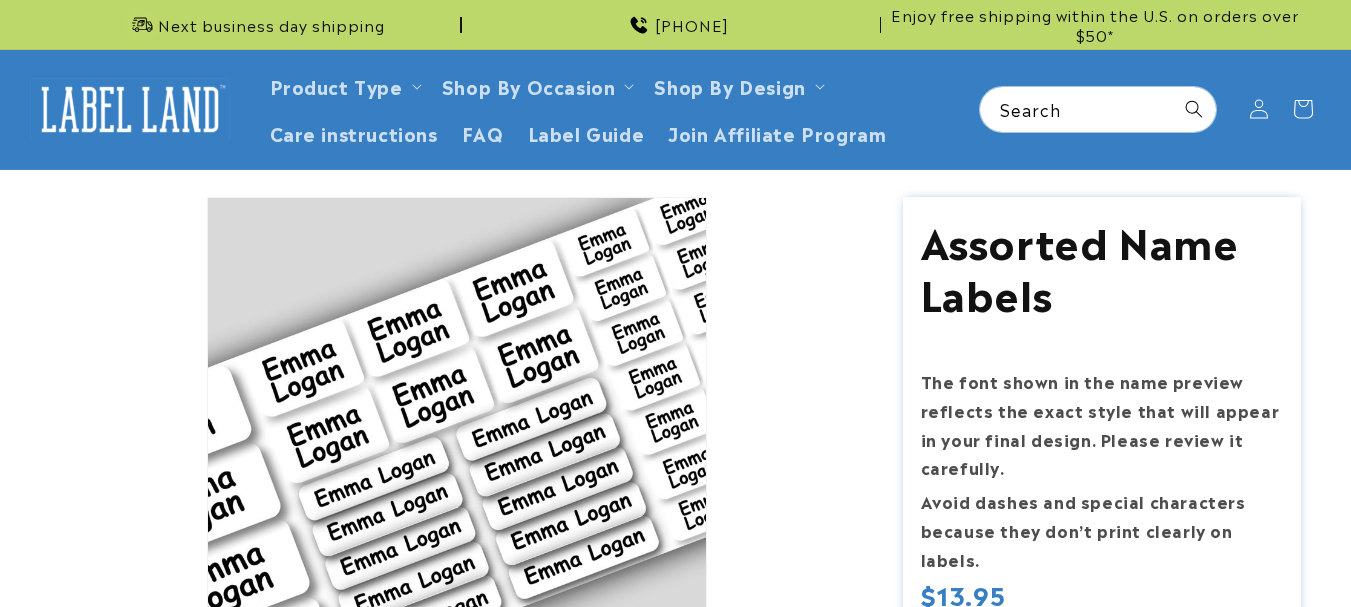 scroll, scrollTop: 0, scrollLeft: 0, axis: both 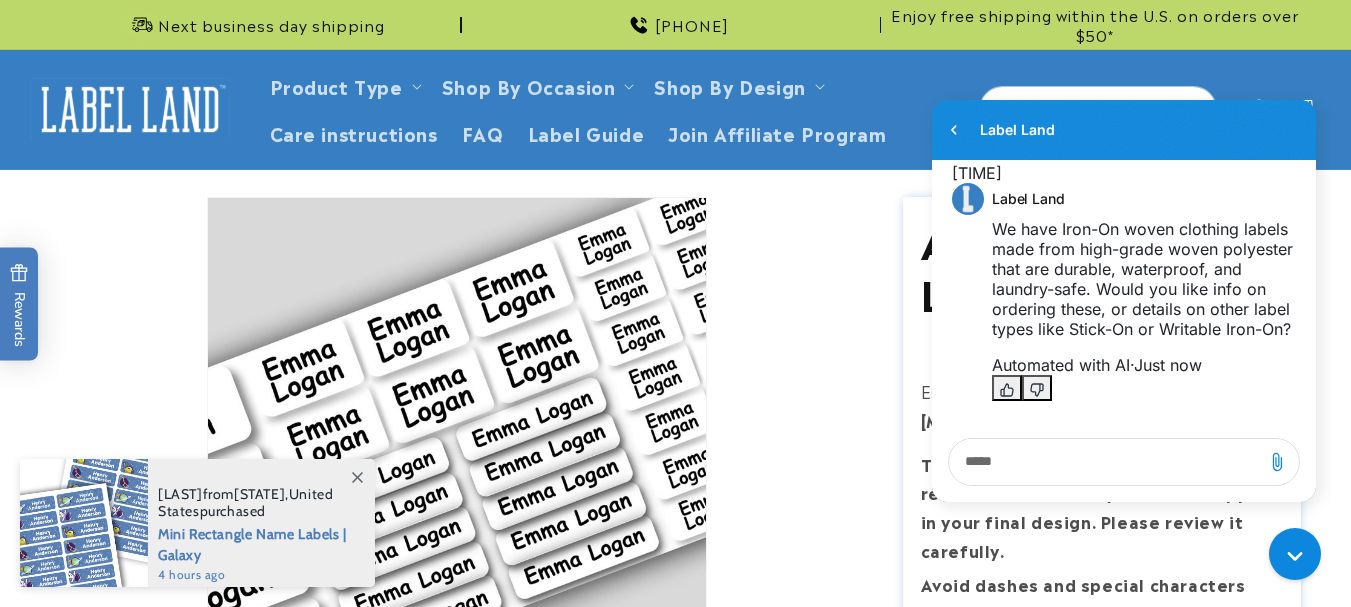 click at bounding box center [1106, 462] 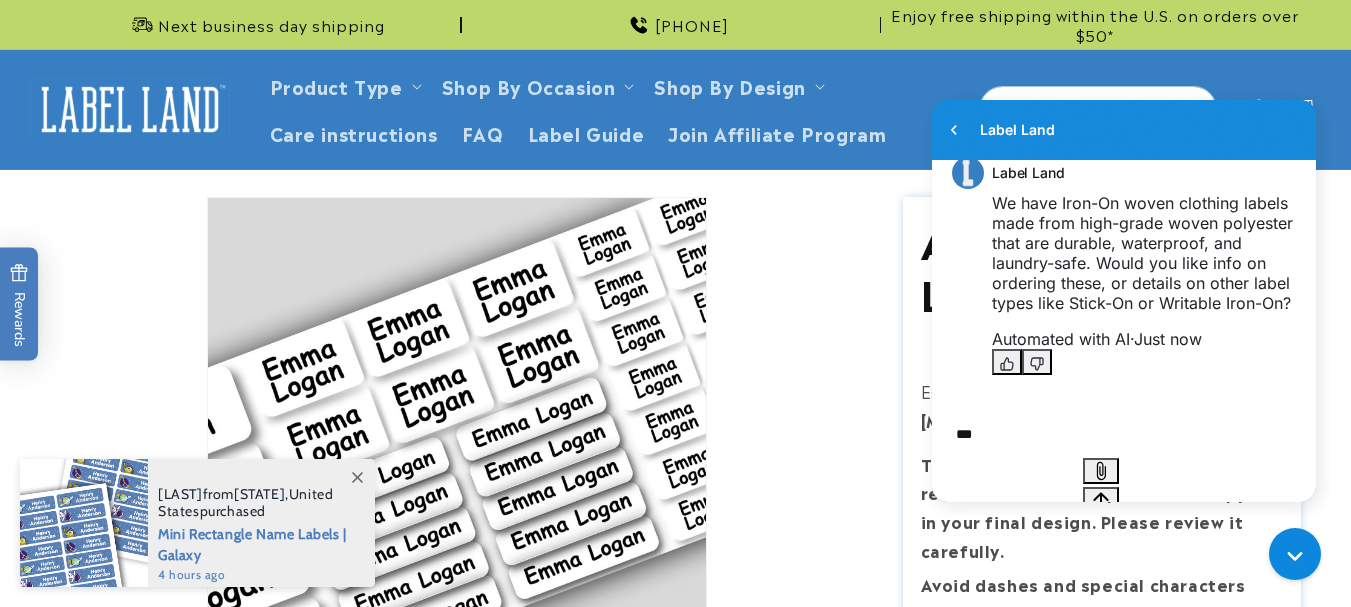 type on "***" 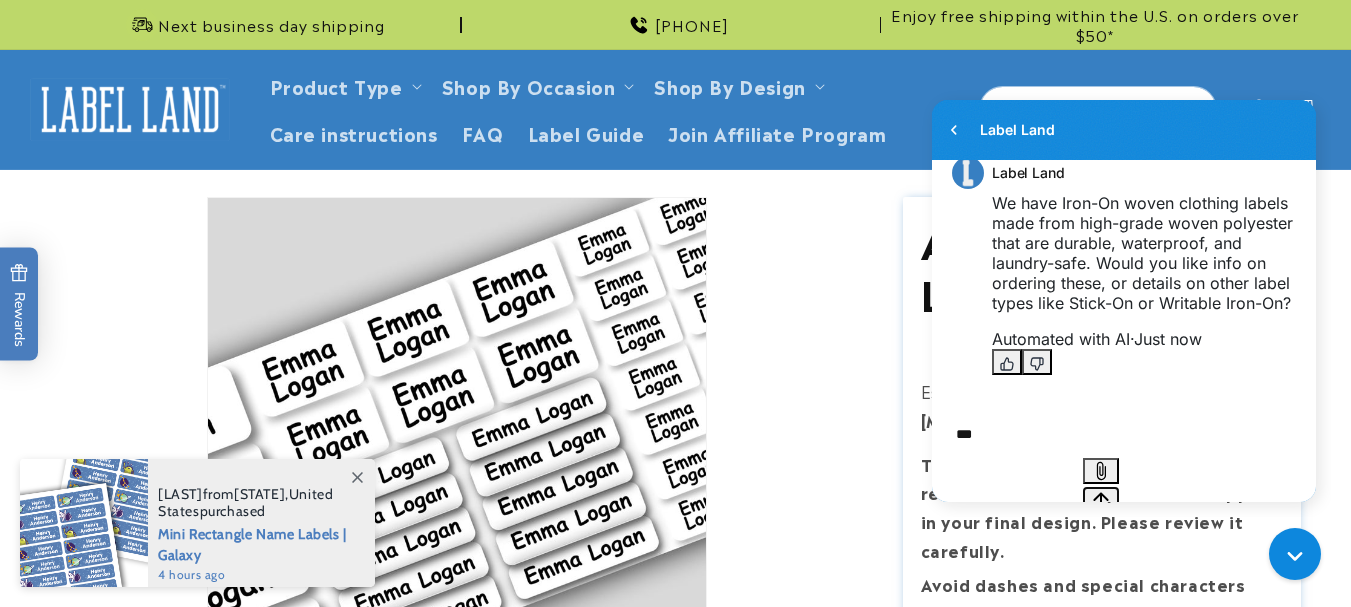 click 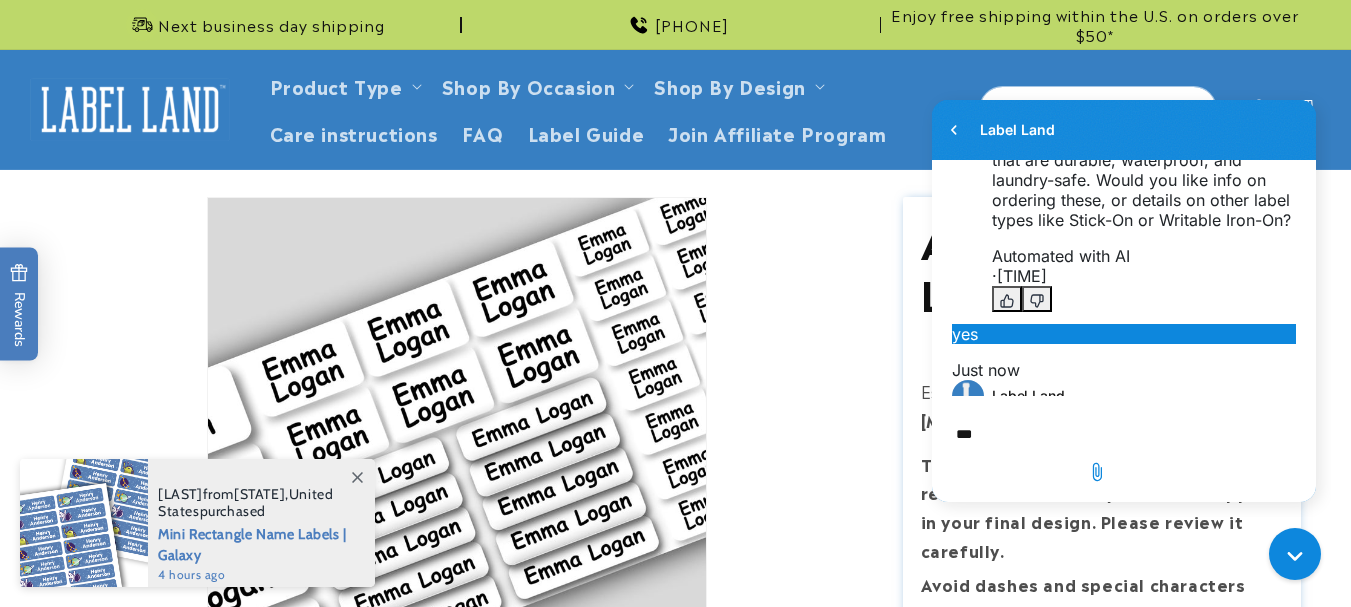 scroll, scrollTop: 390, scrollLeft: 0, axis: vertical 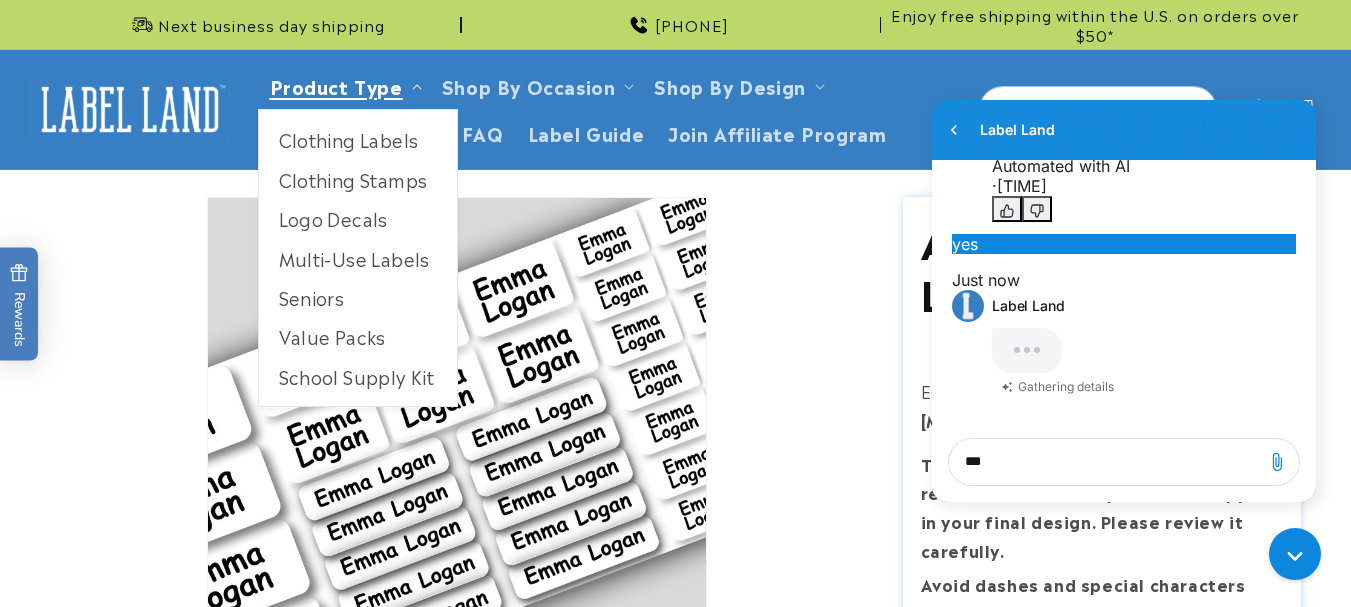 click on "Product Type
Product Type
Clothing Labels
Clothing Stamps
Logo Decals
Multi-Use Labels
Seniors
Value Packs" at bounding box center [675, 109] 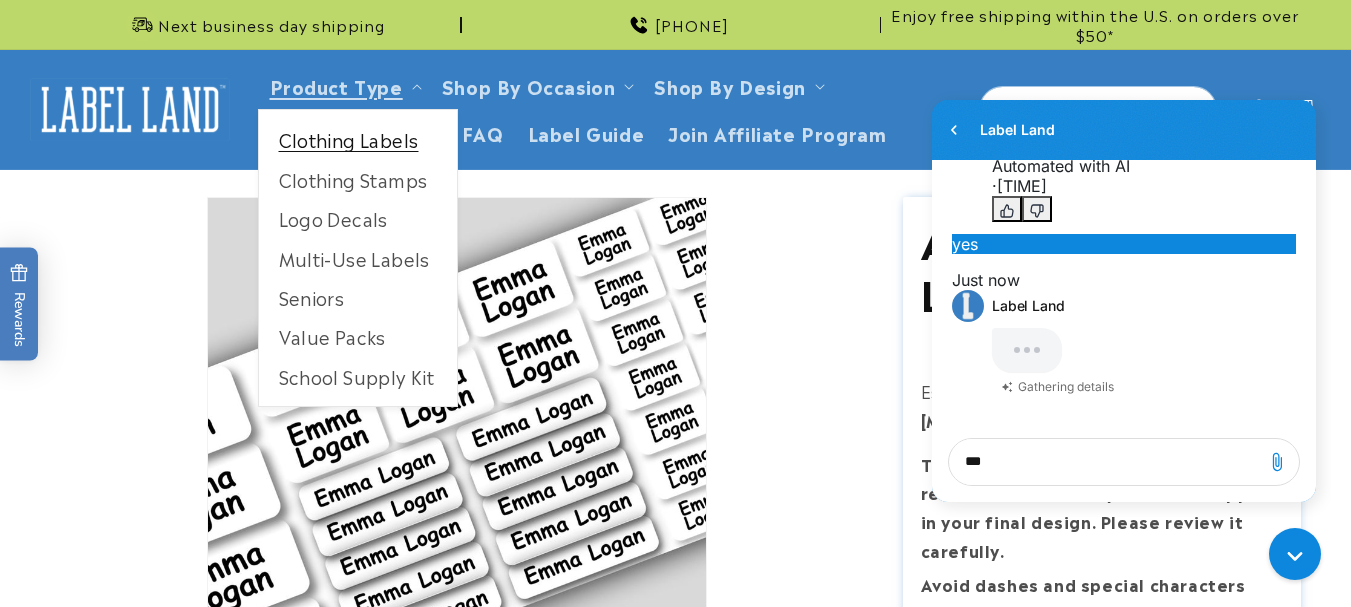 click on "Clothing Labels" at bounding box center (358, 139) 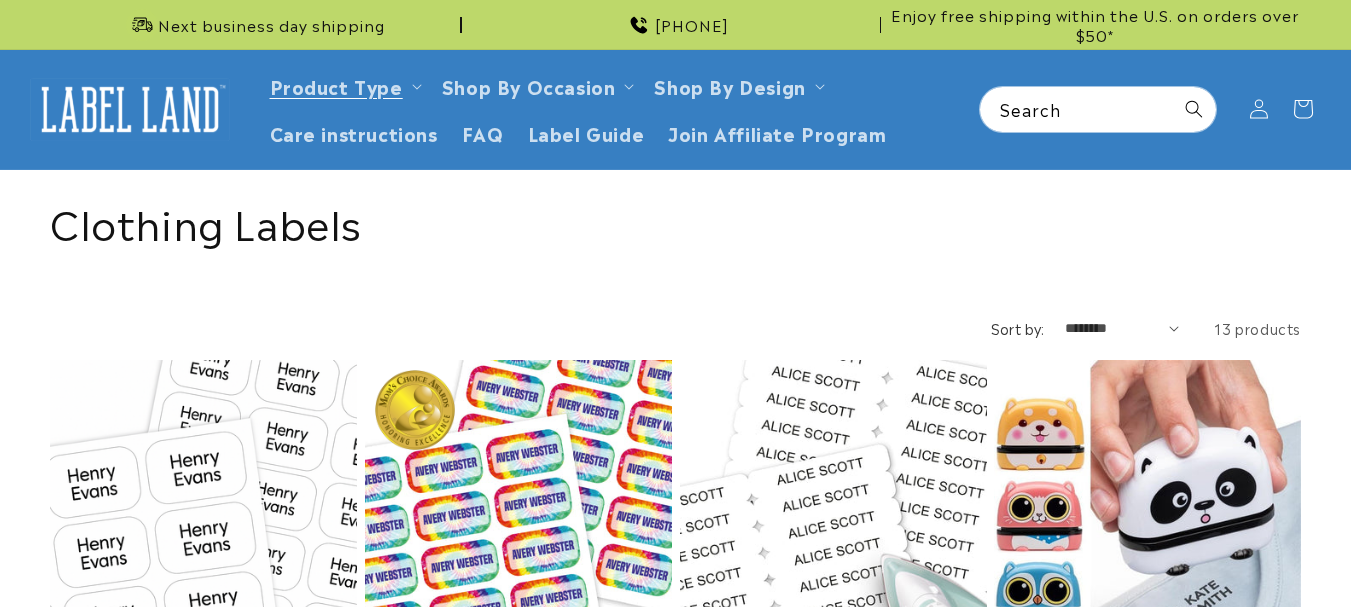 scroll, scrollTop: 0, scrollLeft: 0, axis: both 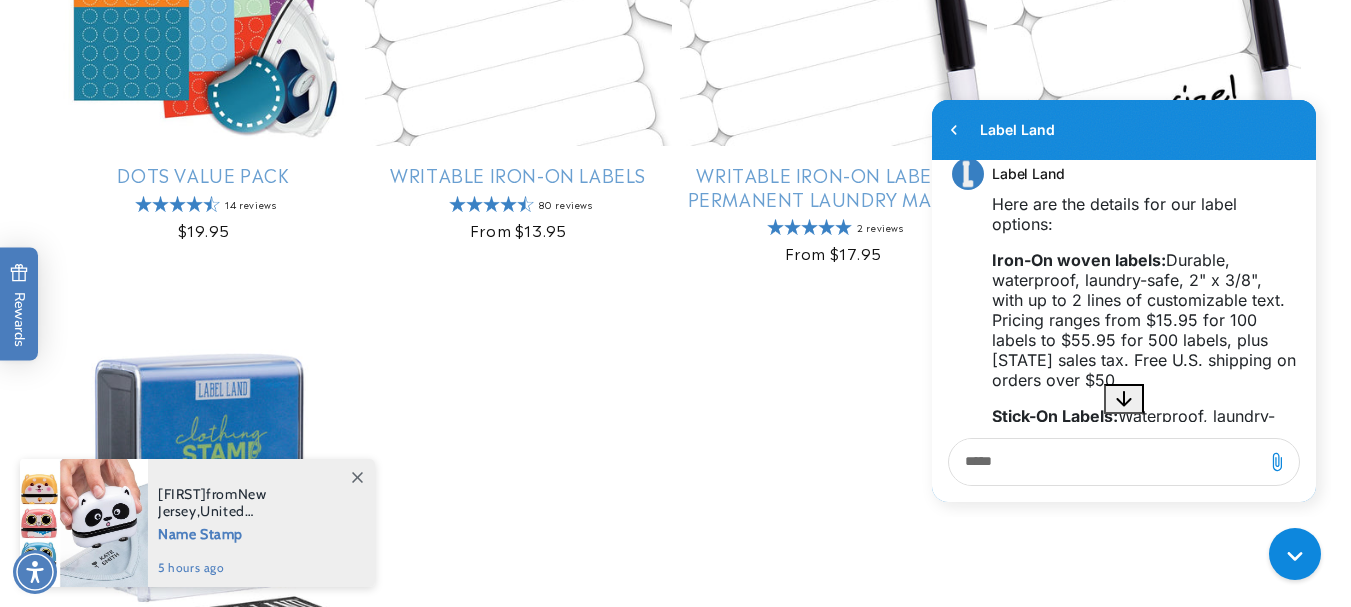 drag, startPoint x: 1357, startPoint y: 78, endPoint x: 1365, endPoint y: 344, distance: 266.12027 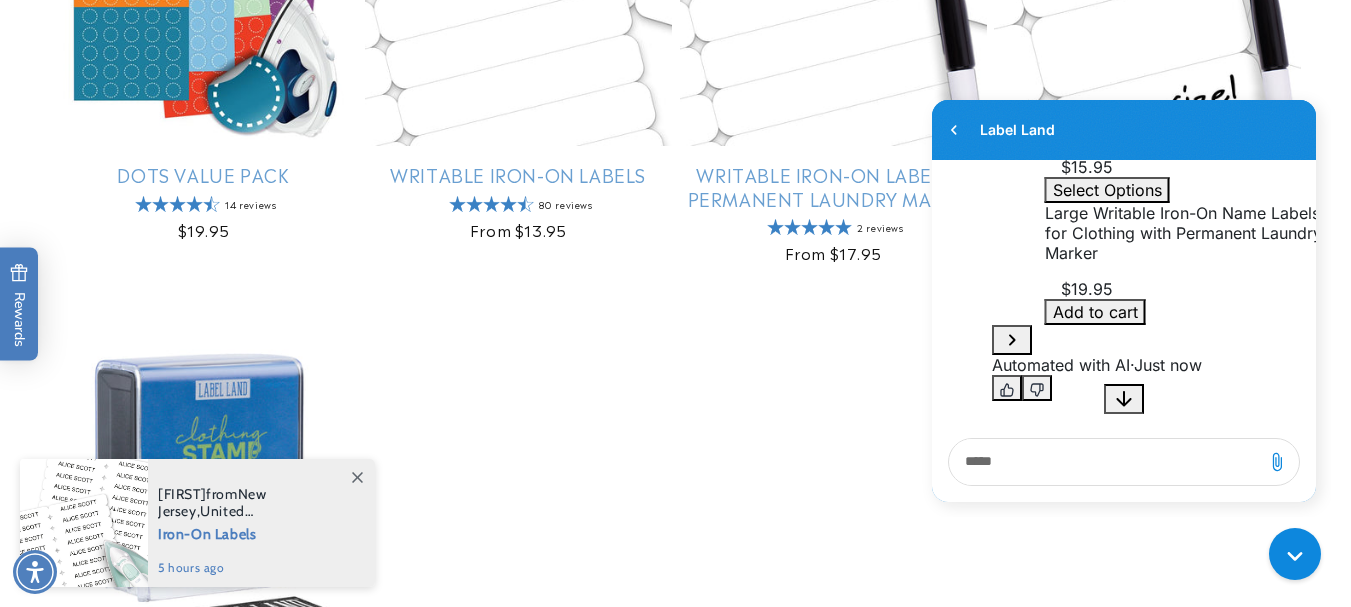 scroll, scrollTop: 1296, scrollLeft: 0, axis: vertical 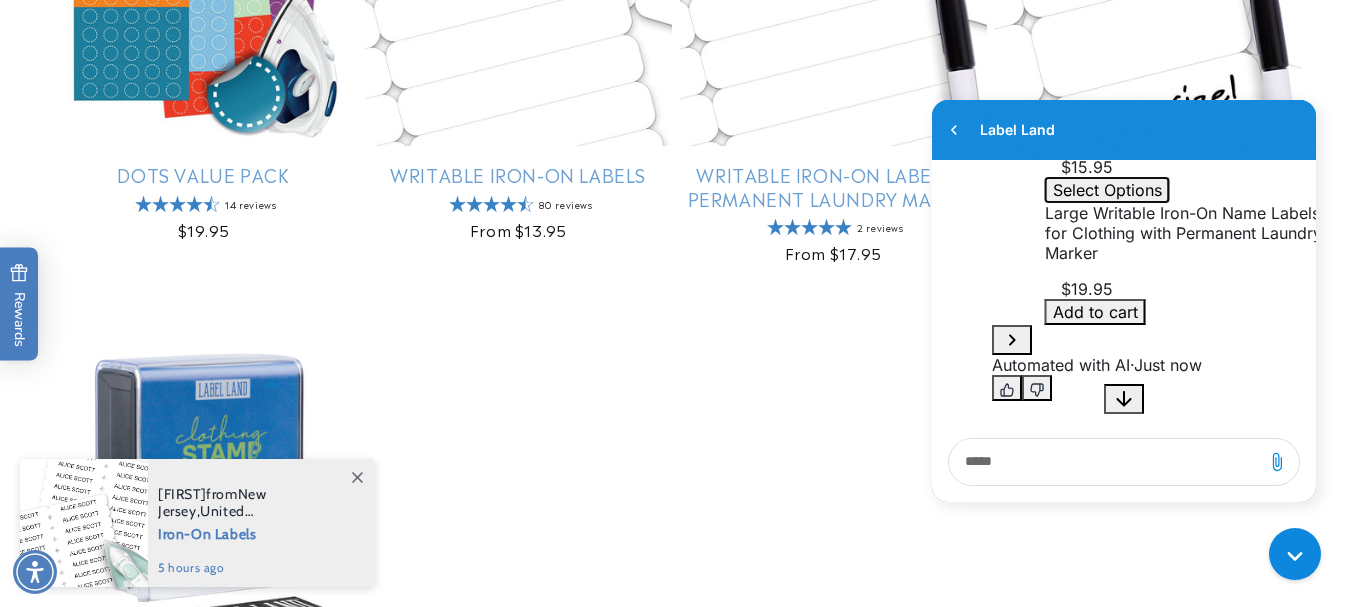 click on "Select Options" at bounding box center [1107, 190] 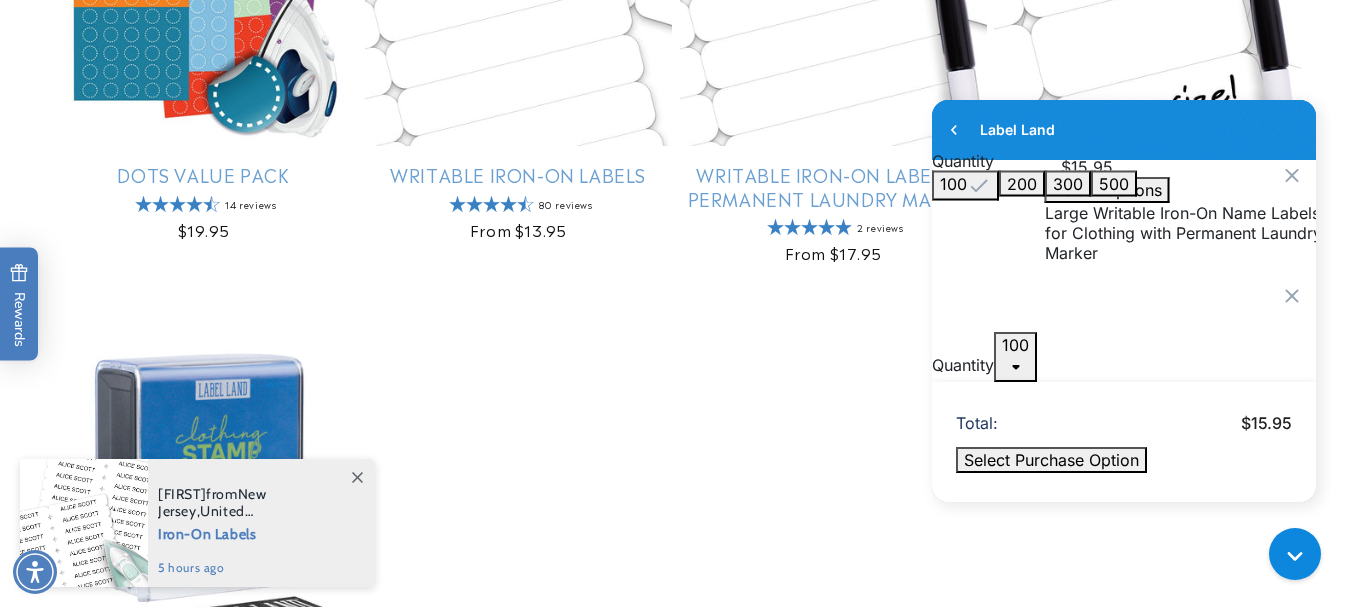 click 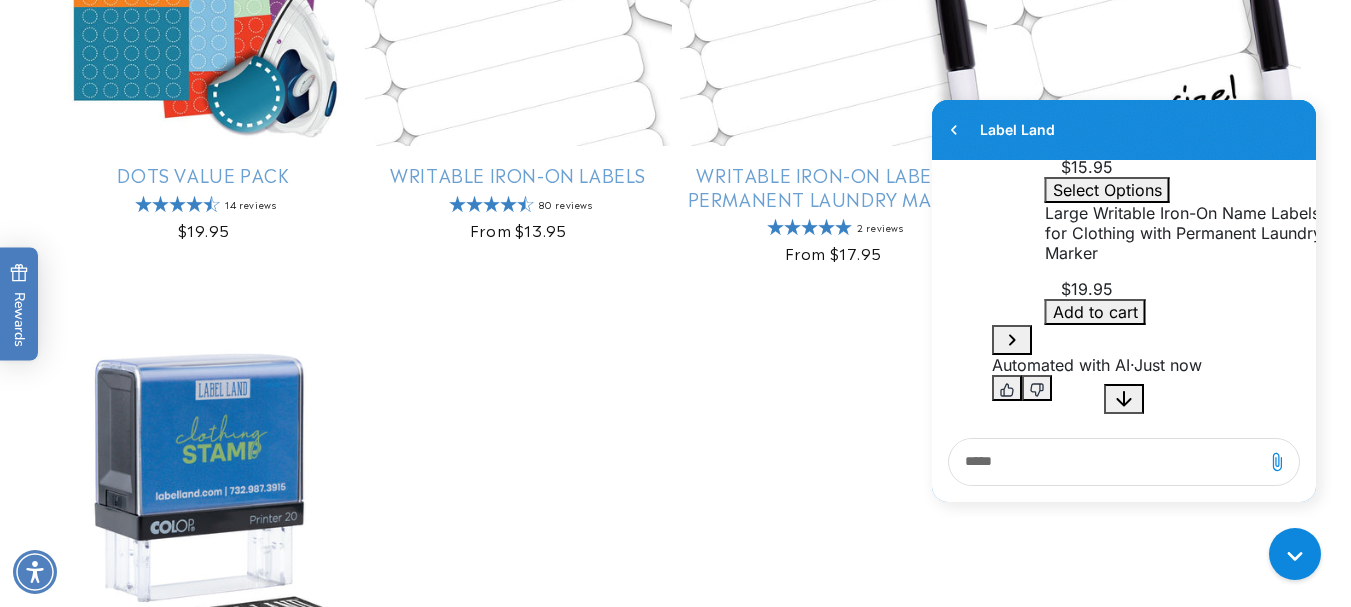 click on "Skip to main content Enable accessibility for low vision Open the accessibility menu
Skip to content
Next business day shipping
732-987-3915
Enjoy free shipping within the U.S. on orders over $50*
Next business day shipping
732-987-3915
Enjoy free shipping within the U.S. on orders over $50*" at bounding box center (675, 102) 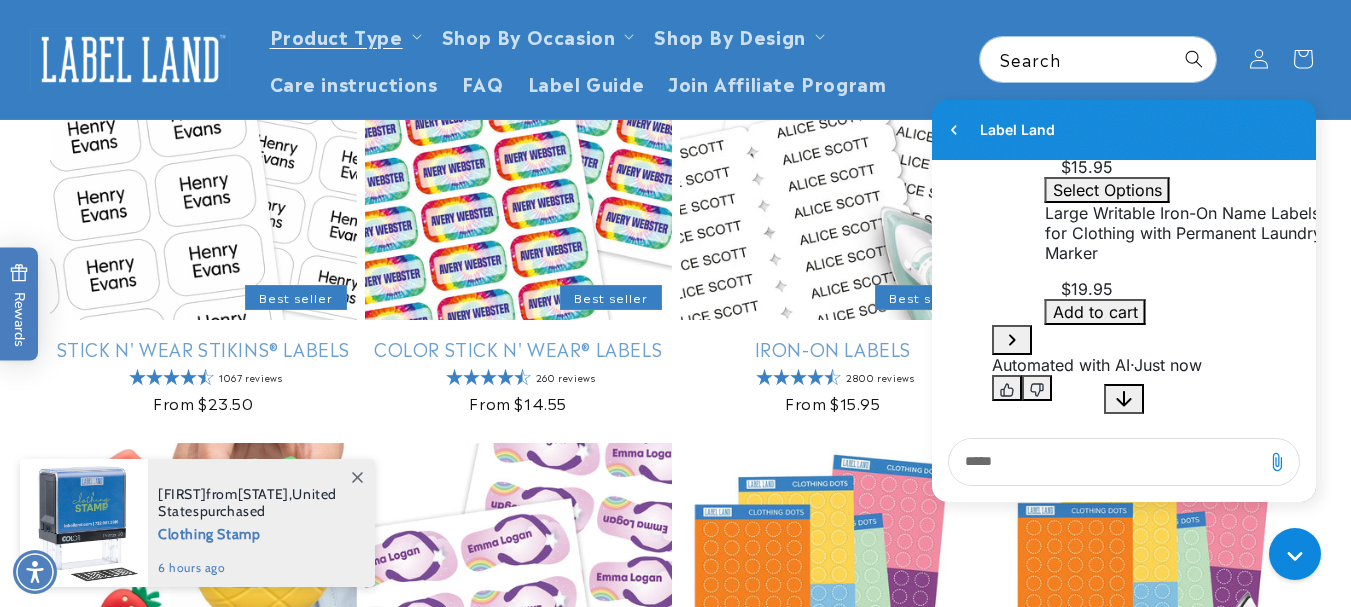 scroll, scrollTop: 342, scrollLeft: 0, axis: vertical 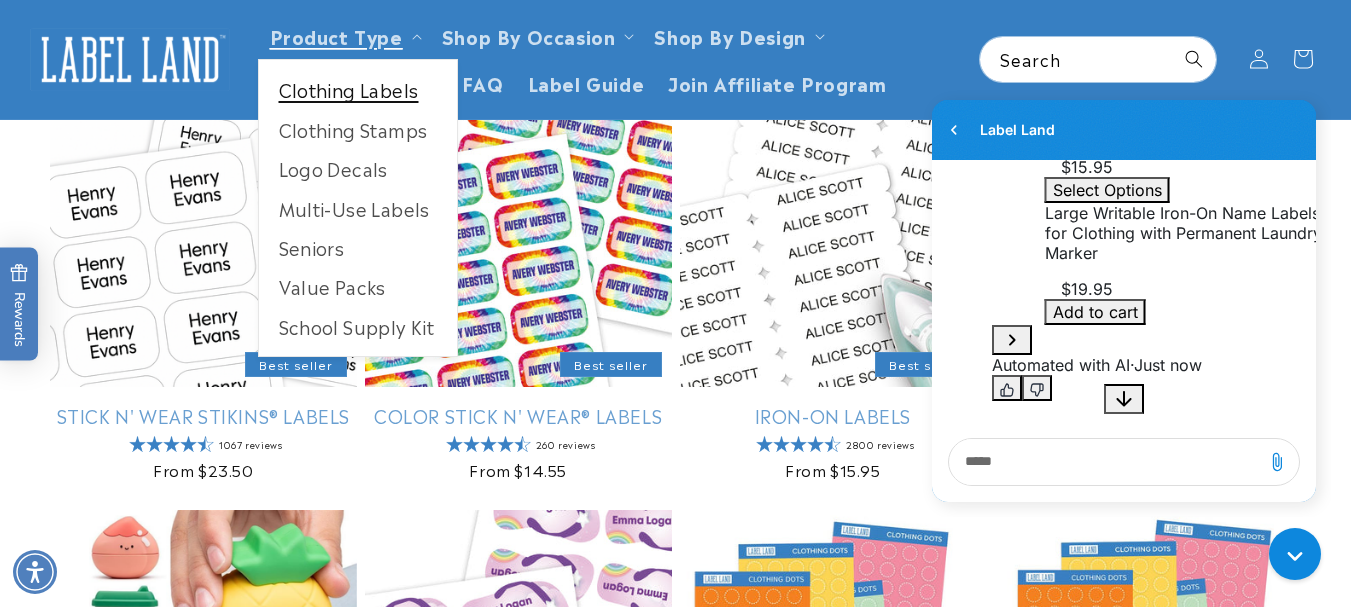 click on "Clothing Labels" at bounding box center [358, 89] 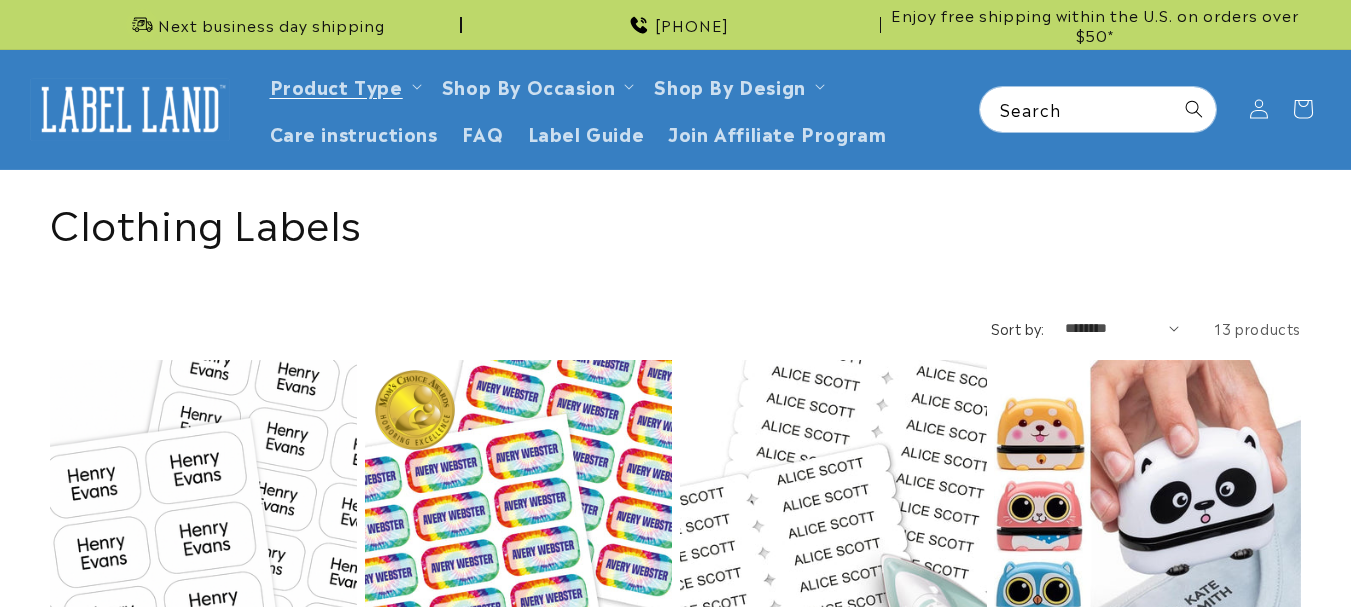 scroll, scrollTop: 0, scrollLeft: 0, axis: both 